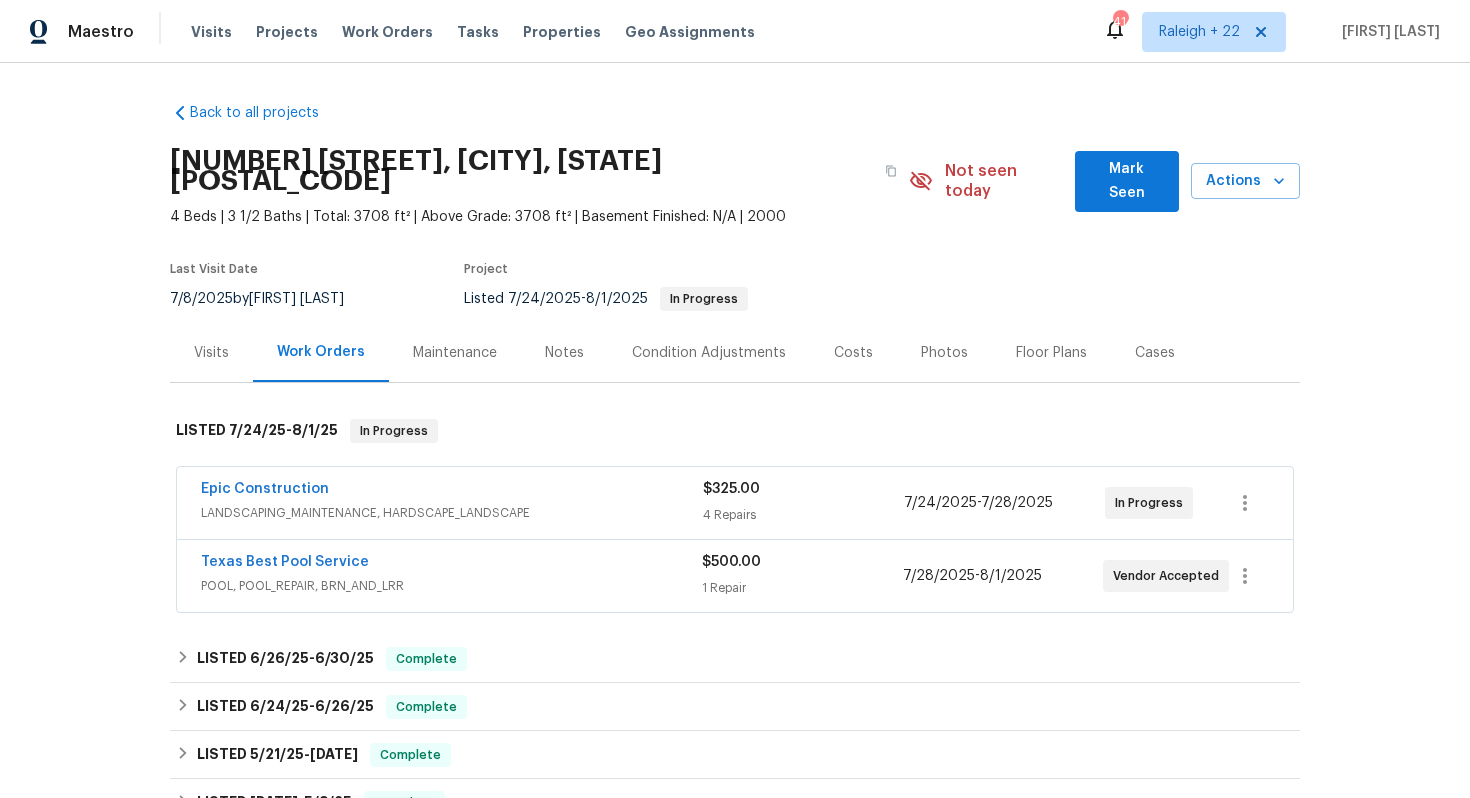 scroll, scrollTop: 0, scrollLeft: 0, axis: both 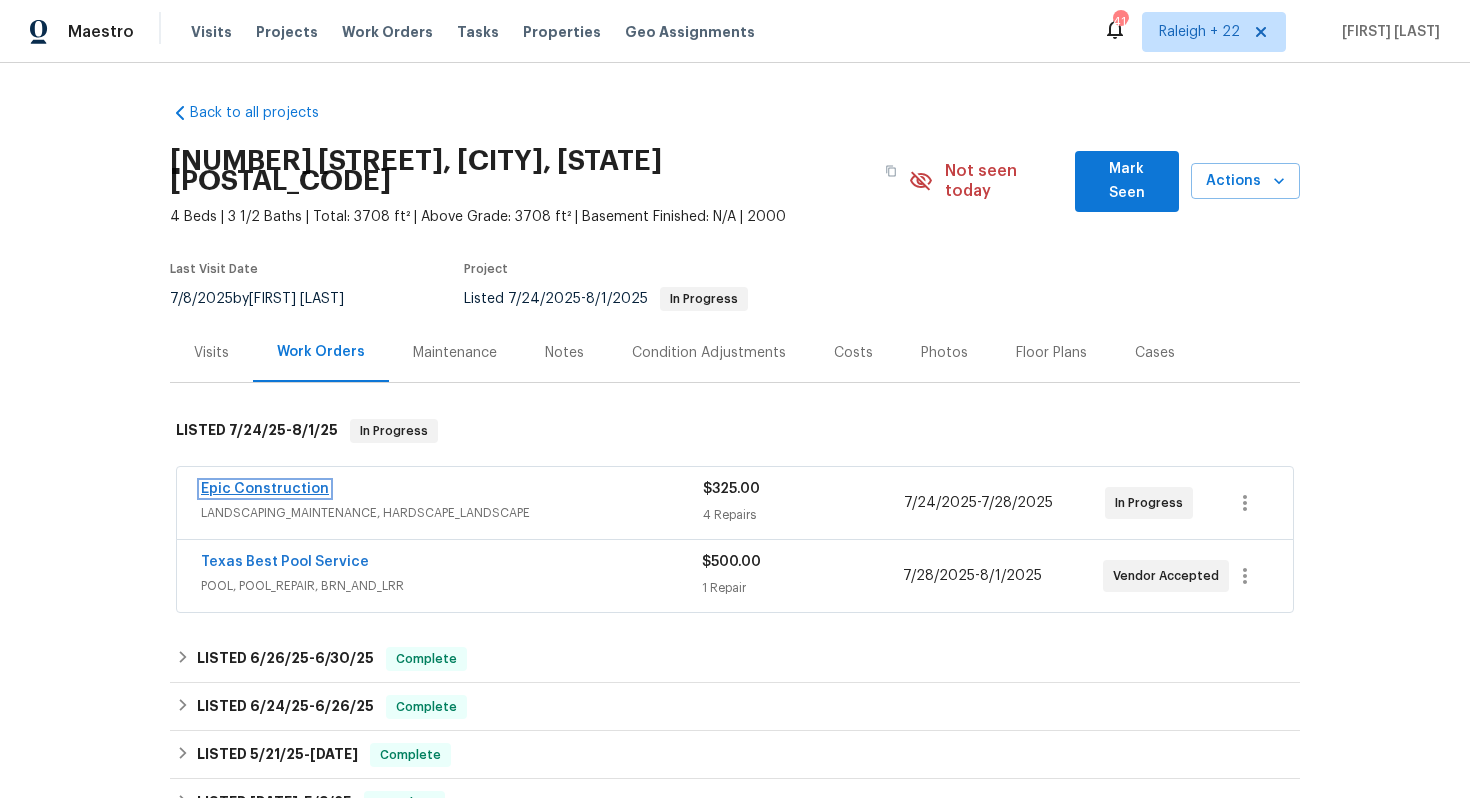 click on "Epic Construction" at bounding box center (265, 489) 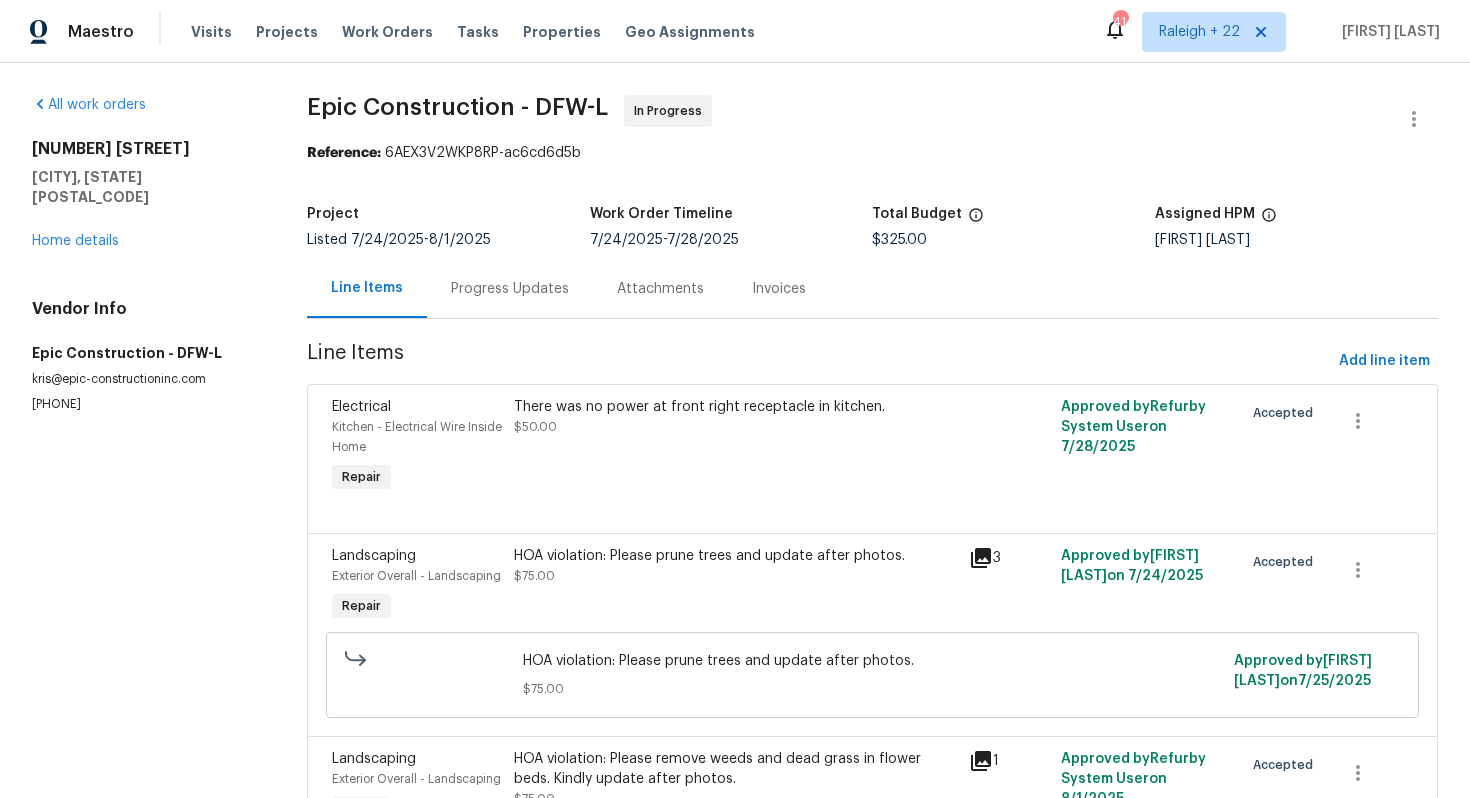 click on "Progress Updates" at bounding box center (510, 289) 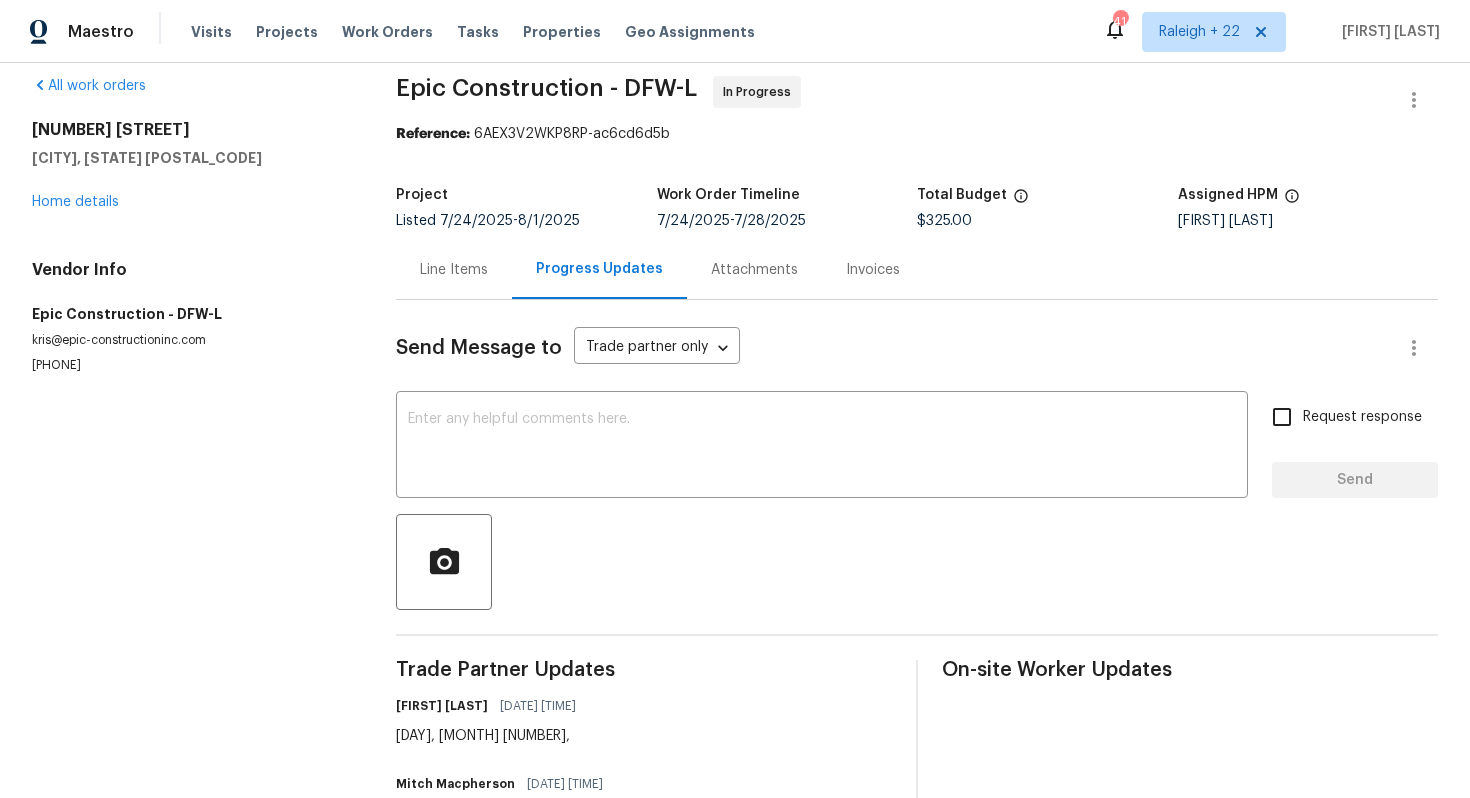 scroll, scrollTop: 20, scrollLeft: 0, axis: vertical 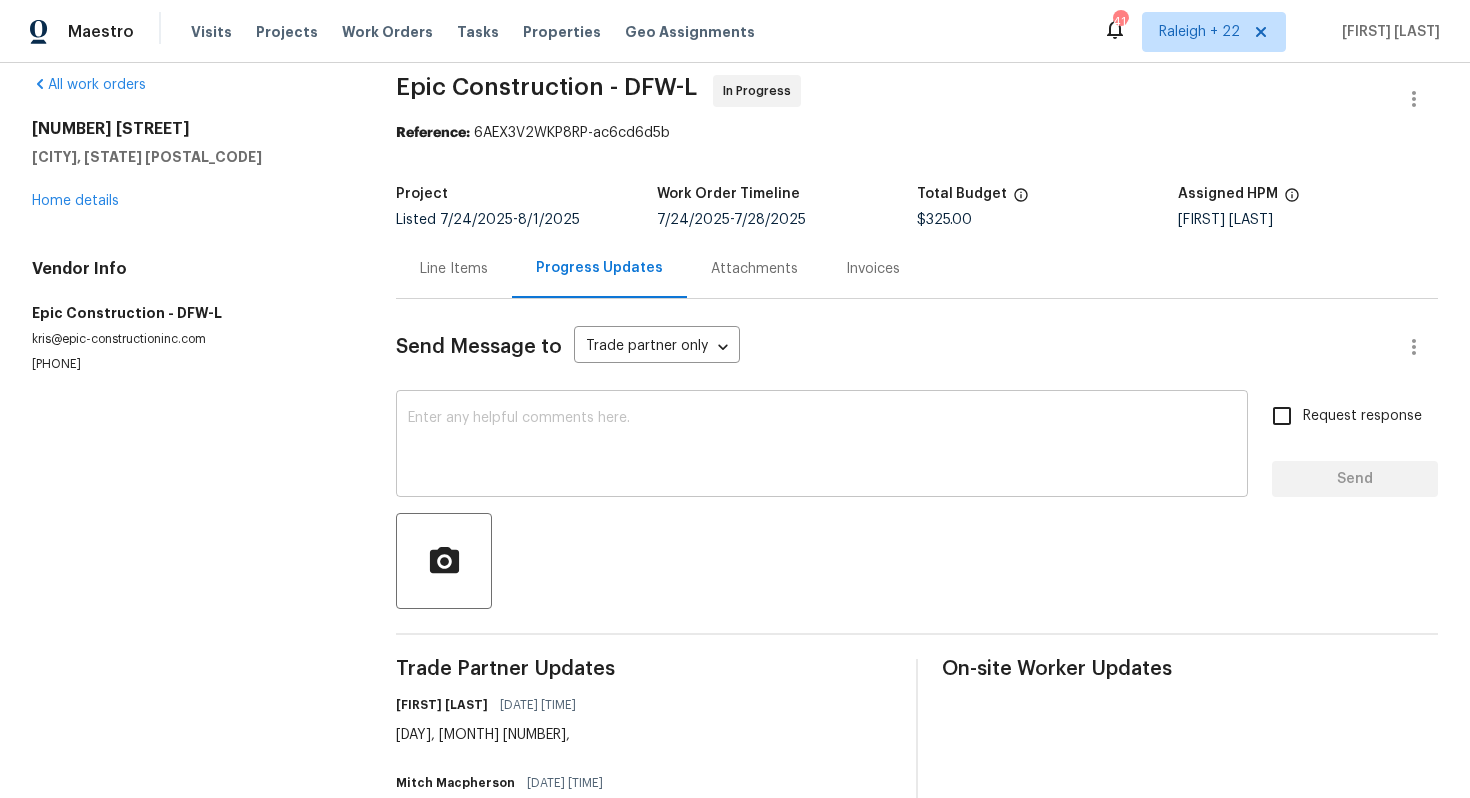 click on "x ​" at bounding box center [822, 446] 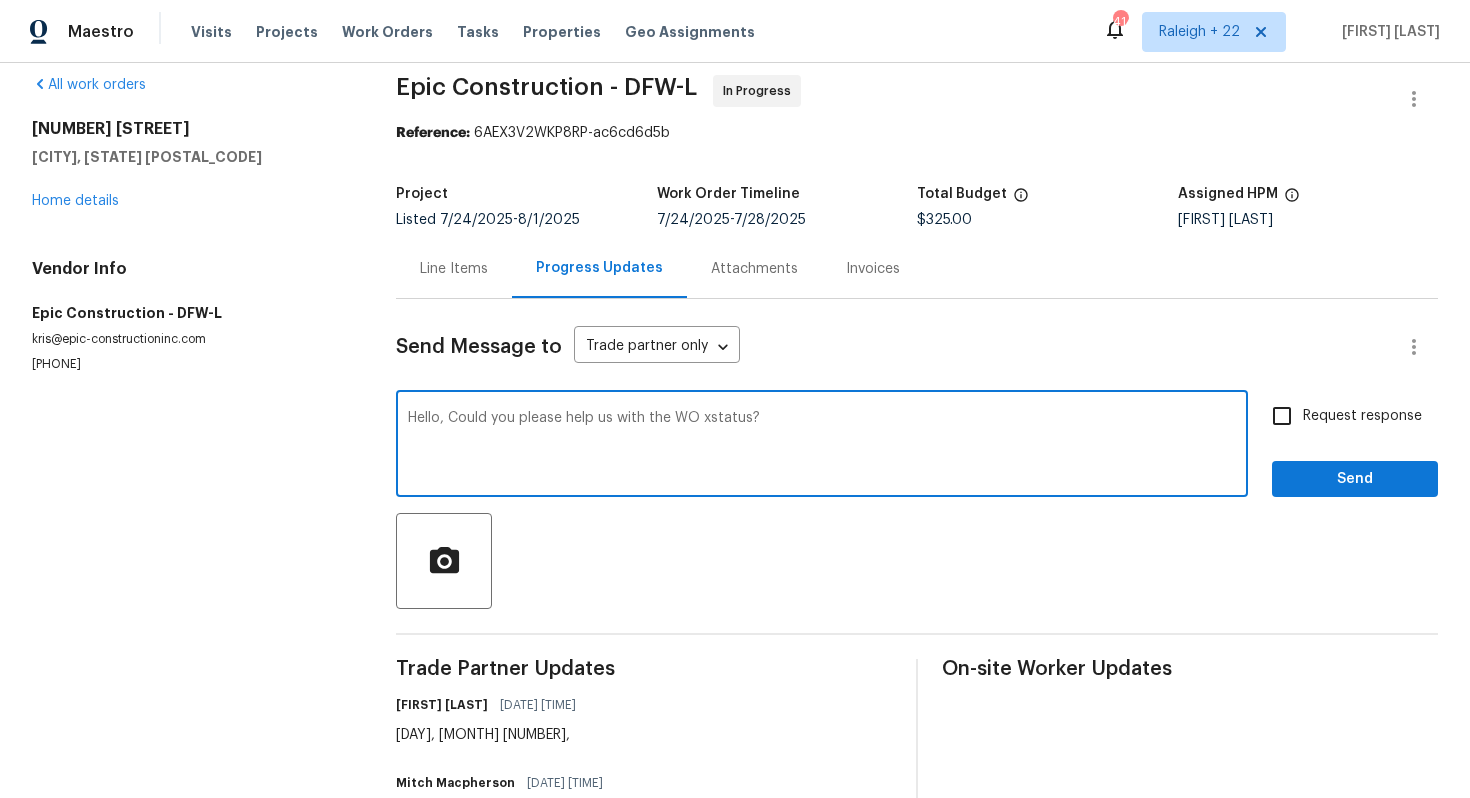 click on "Hello, Could you please help us with the WO xstatus?" at bounding box center [822, 446] 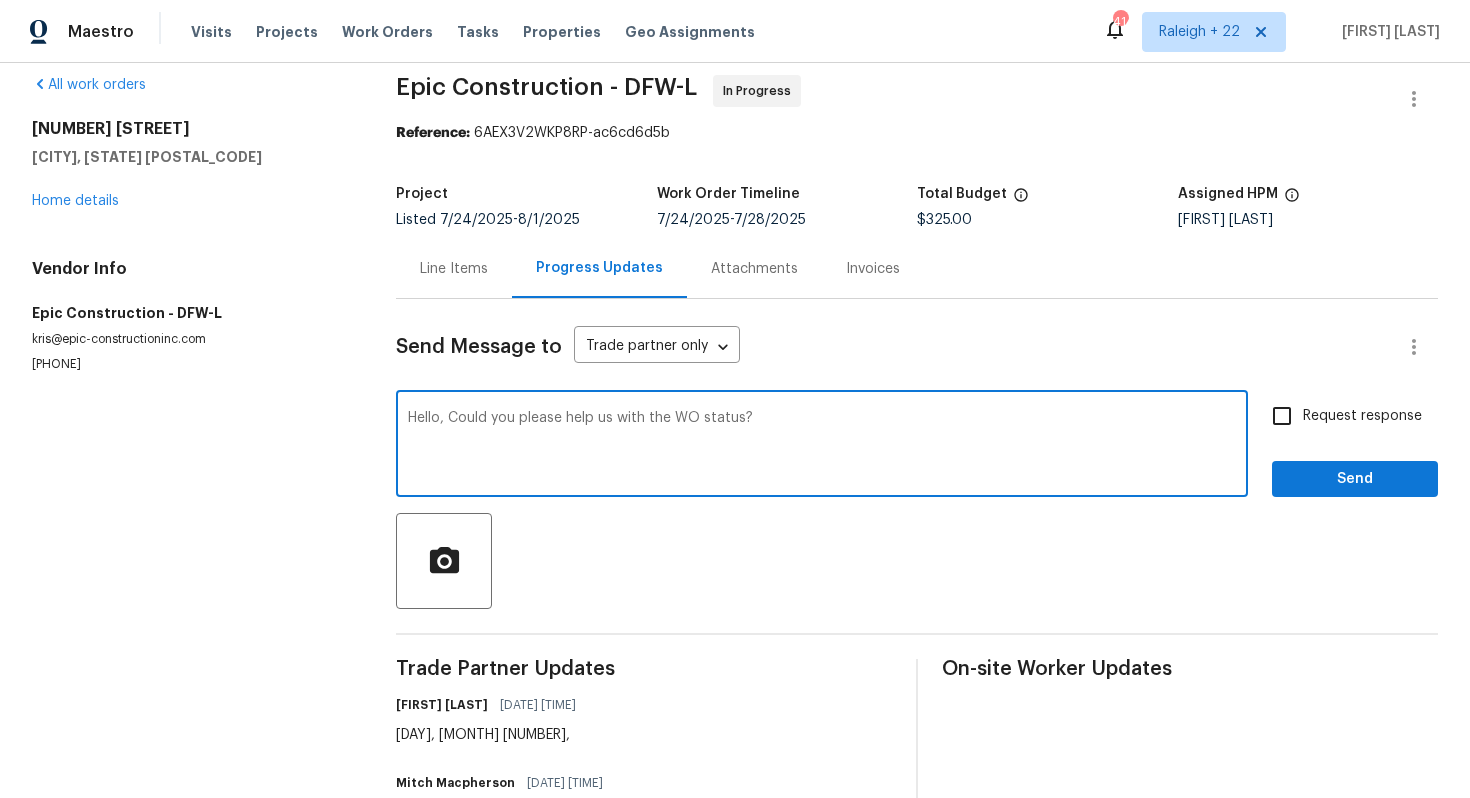 click on "Hello, Could you please help us with the WO status?" at bounding box center [822, 446] 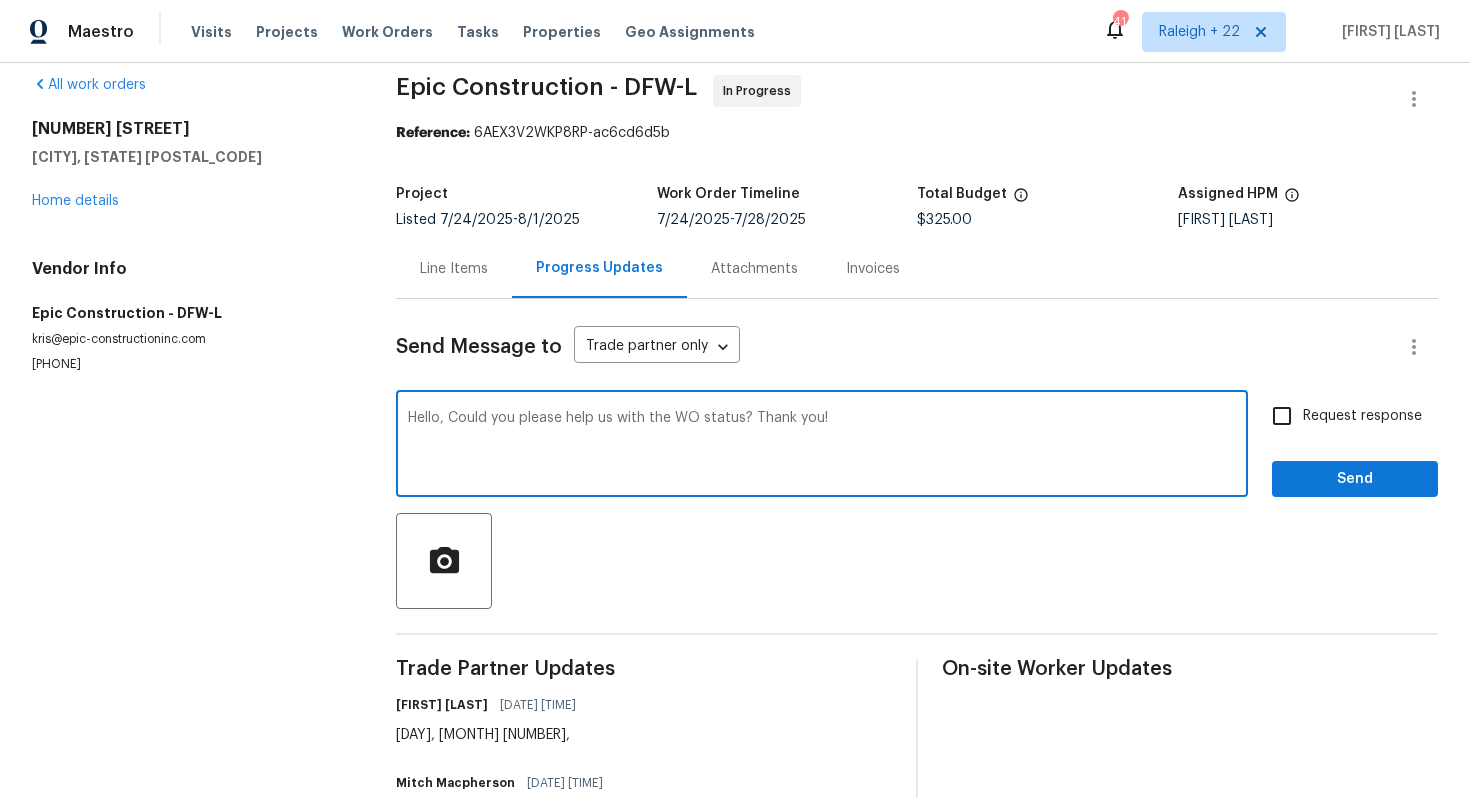 type on "Hello, Could you please help us with the WO status? Thank you!" 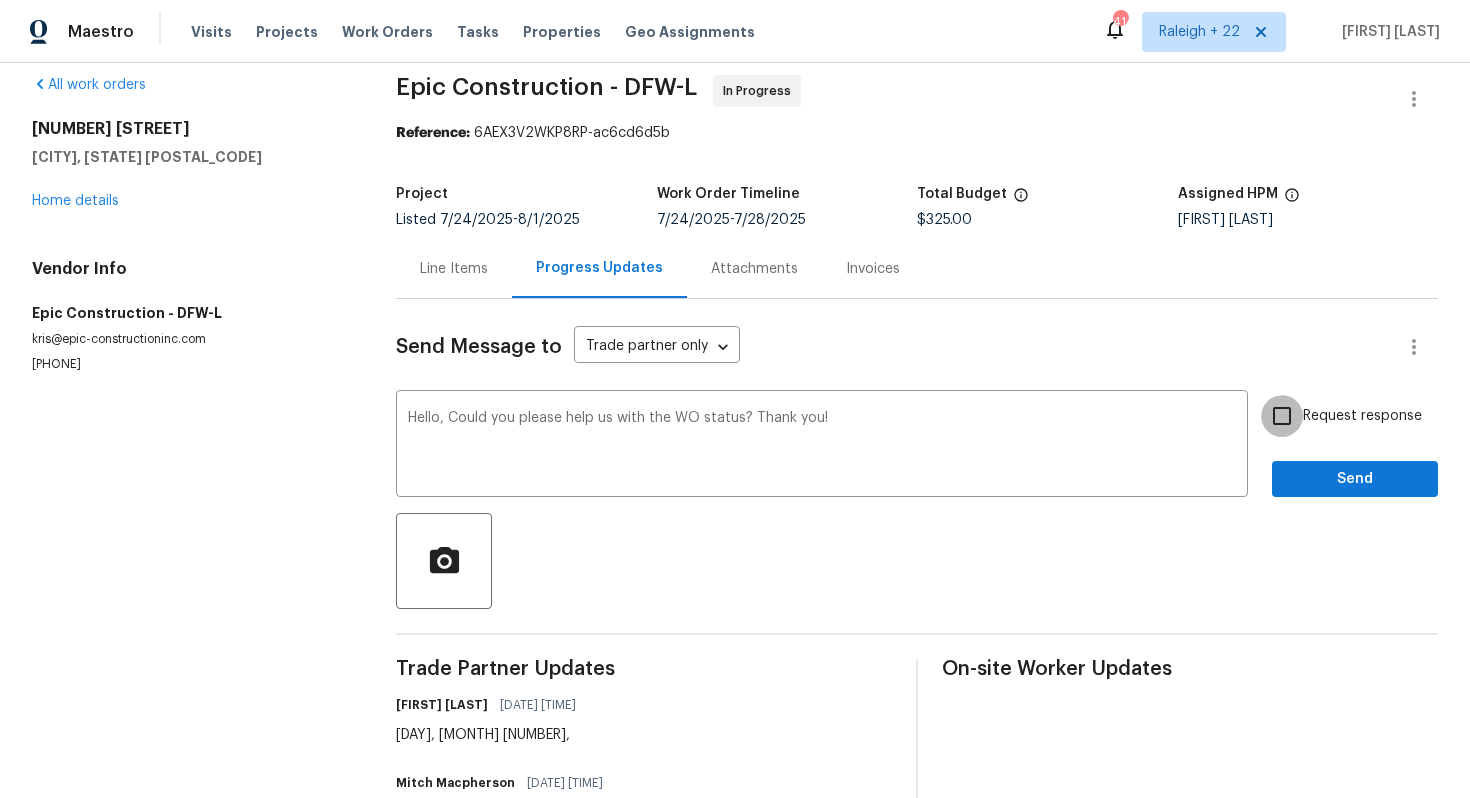 click on "Request response" at bounding box center [1282, 416] 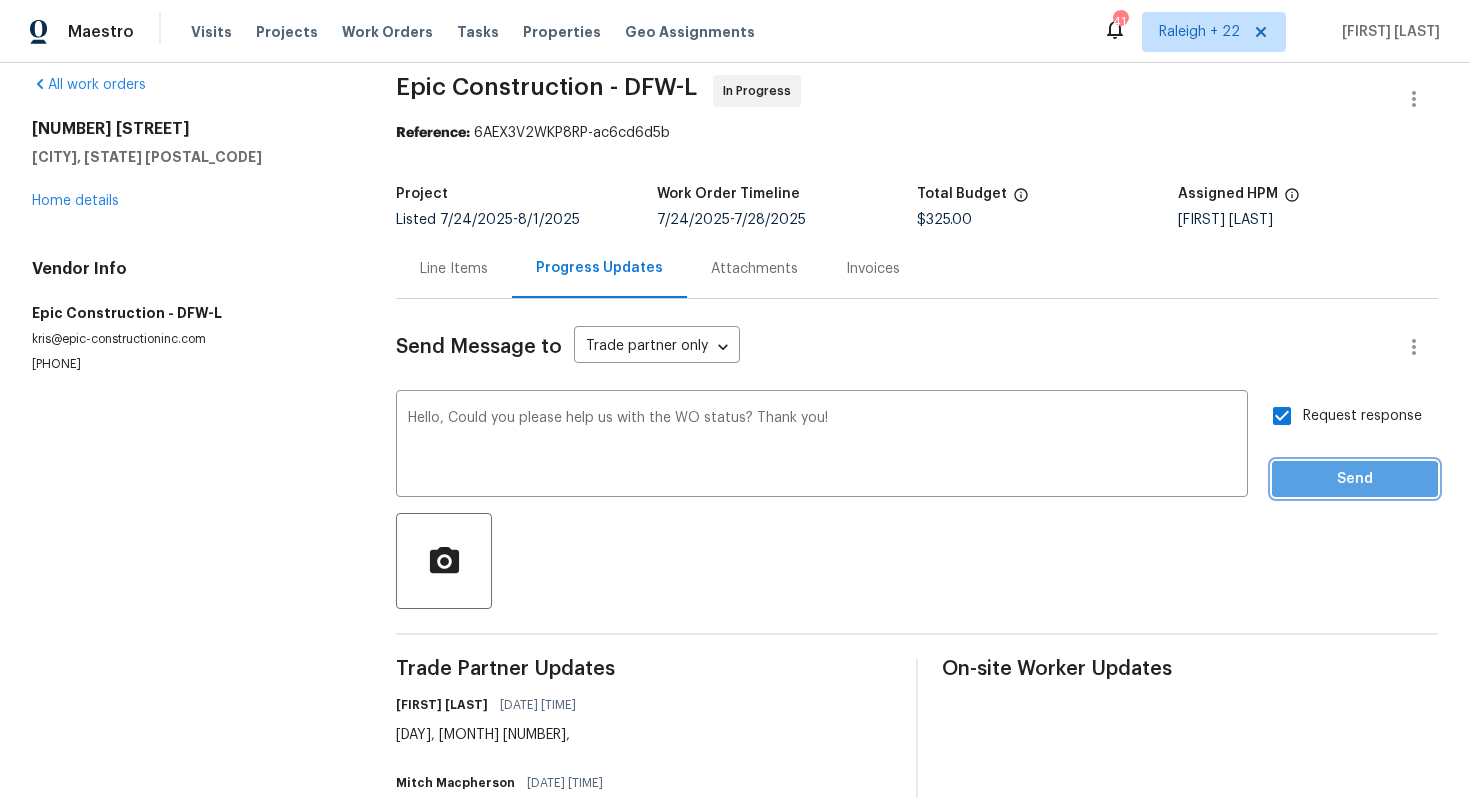 click on "Send" at bounding box center [1355, 479] 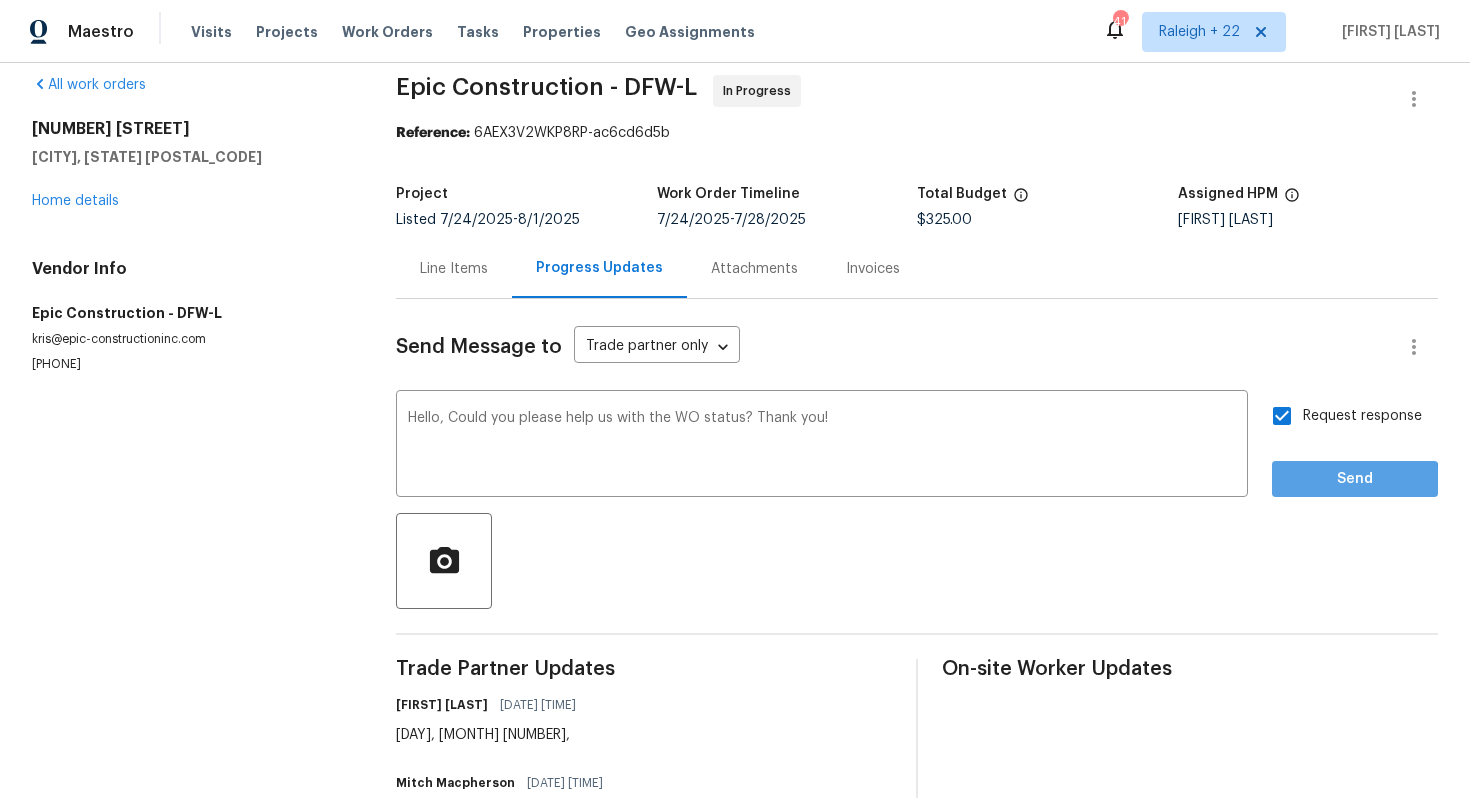scroll, scrollTop: 0, scrollLeft: 0, axis: both 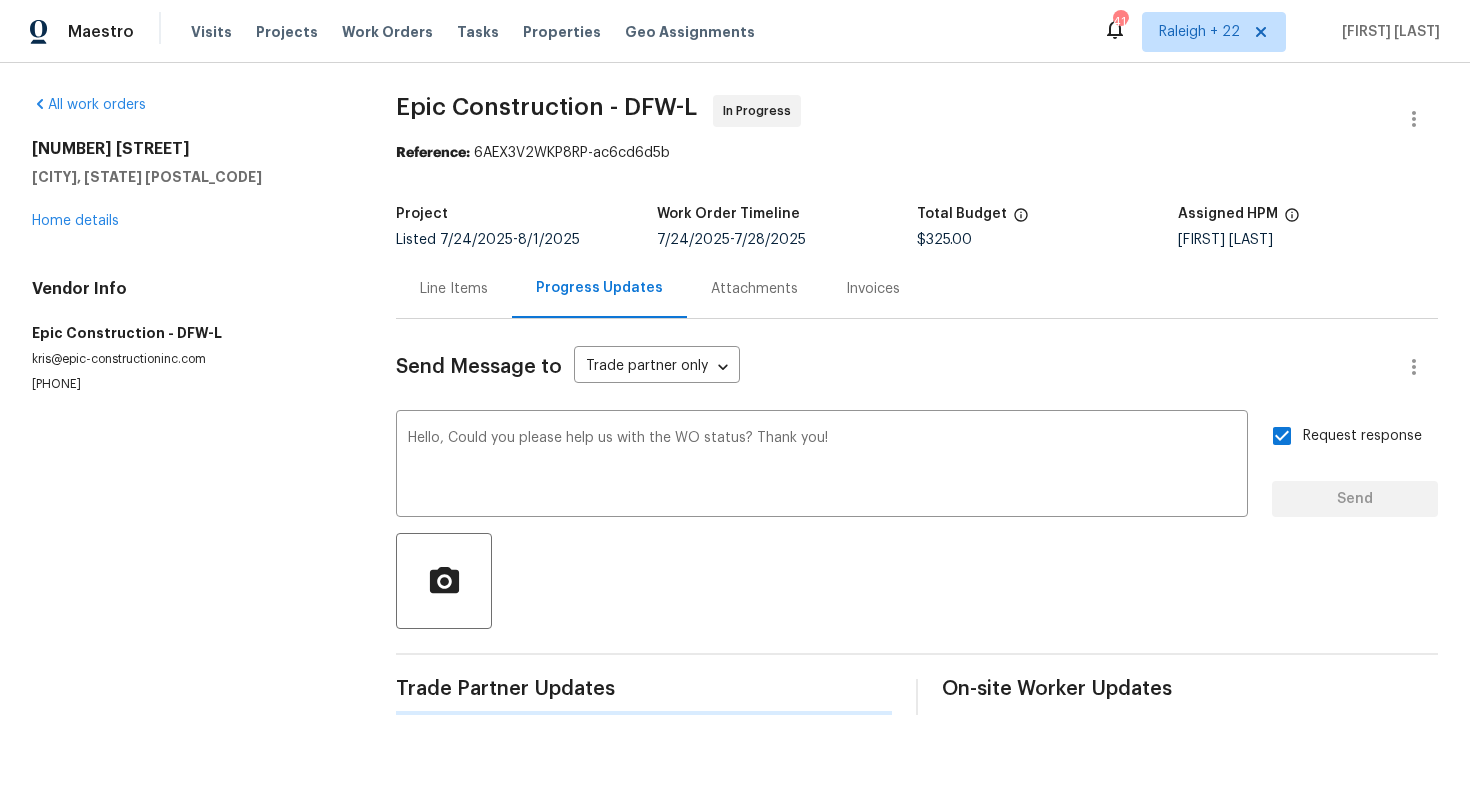 type 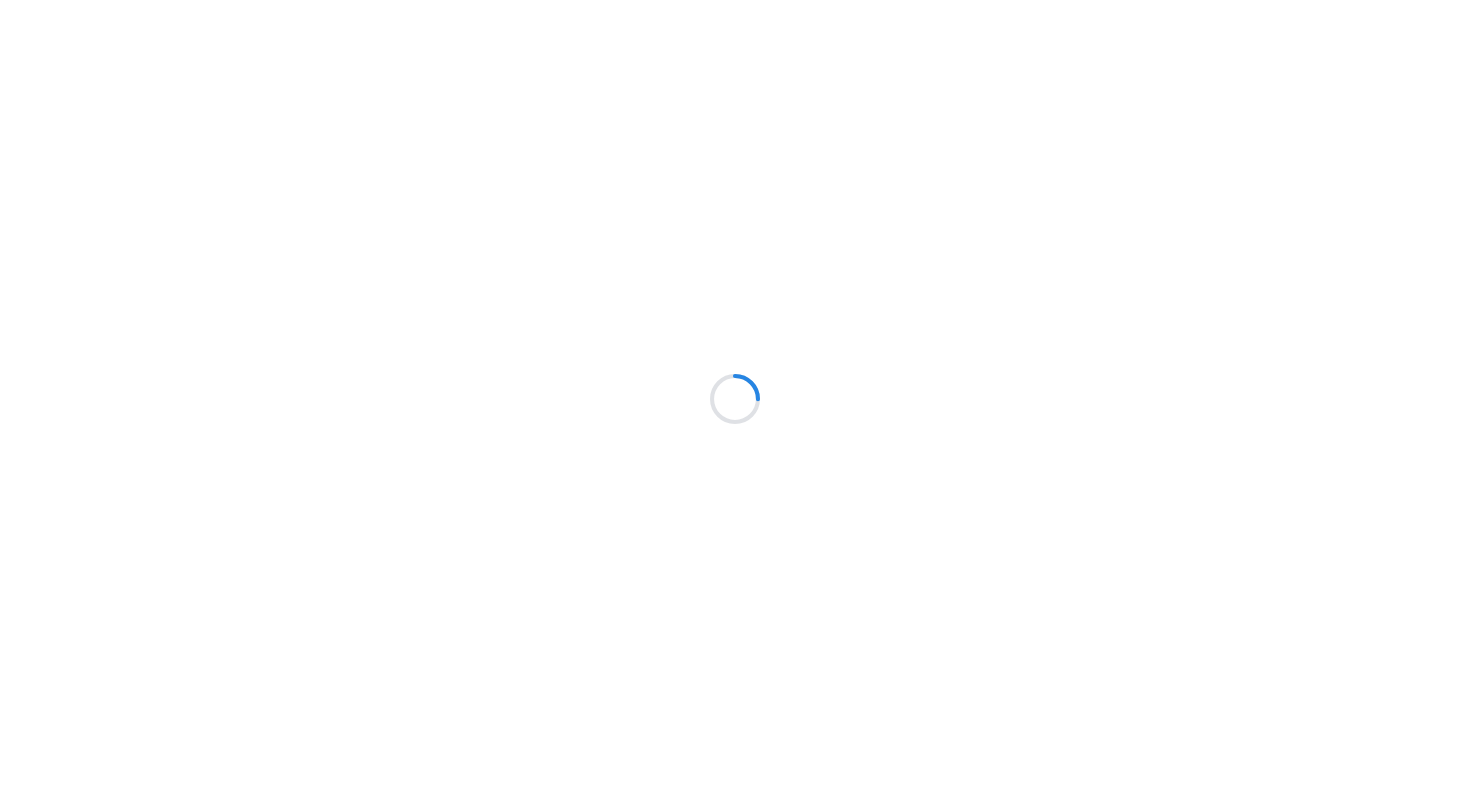 scroll, scrollTop: 0, scrollLeft: 0, axis: both 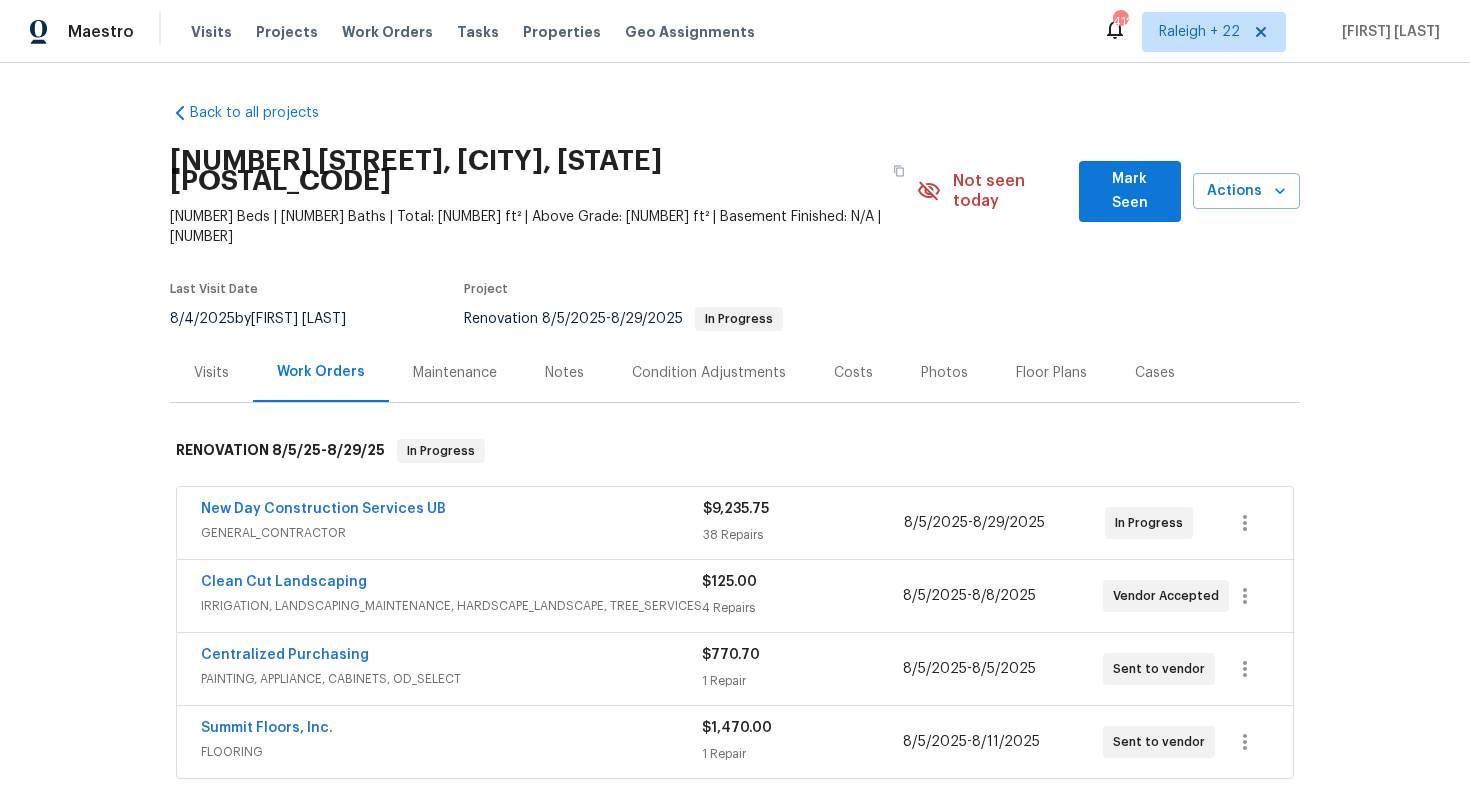 click on "FLOORING" at bounding box center (451, 752) 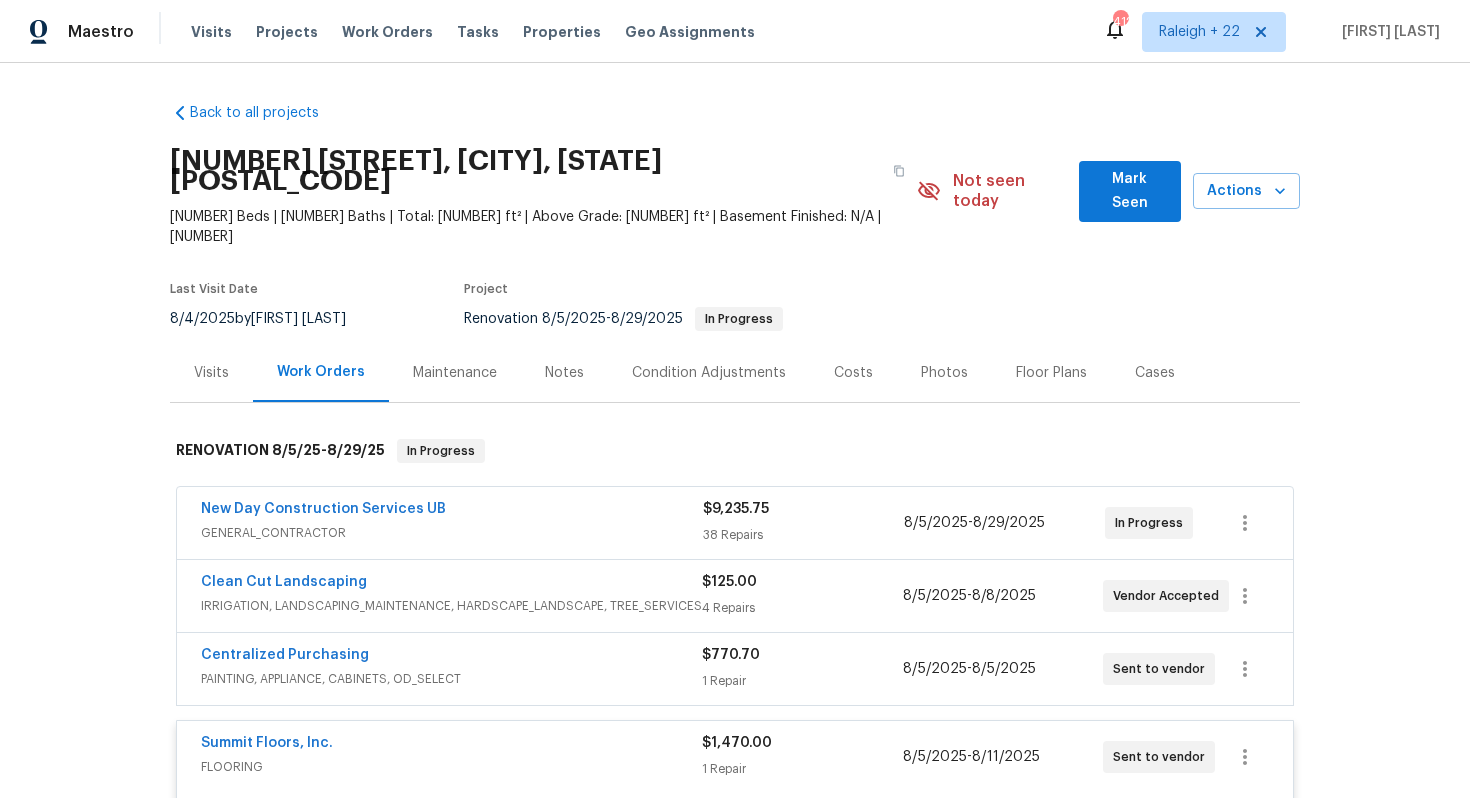 click on "Centralized Purchasing" at bounding box center (451, 657) 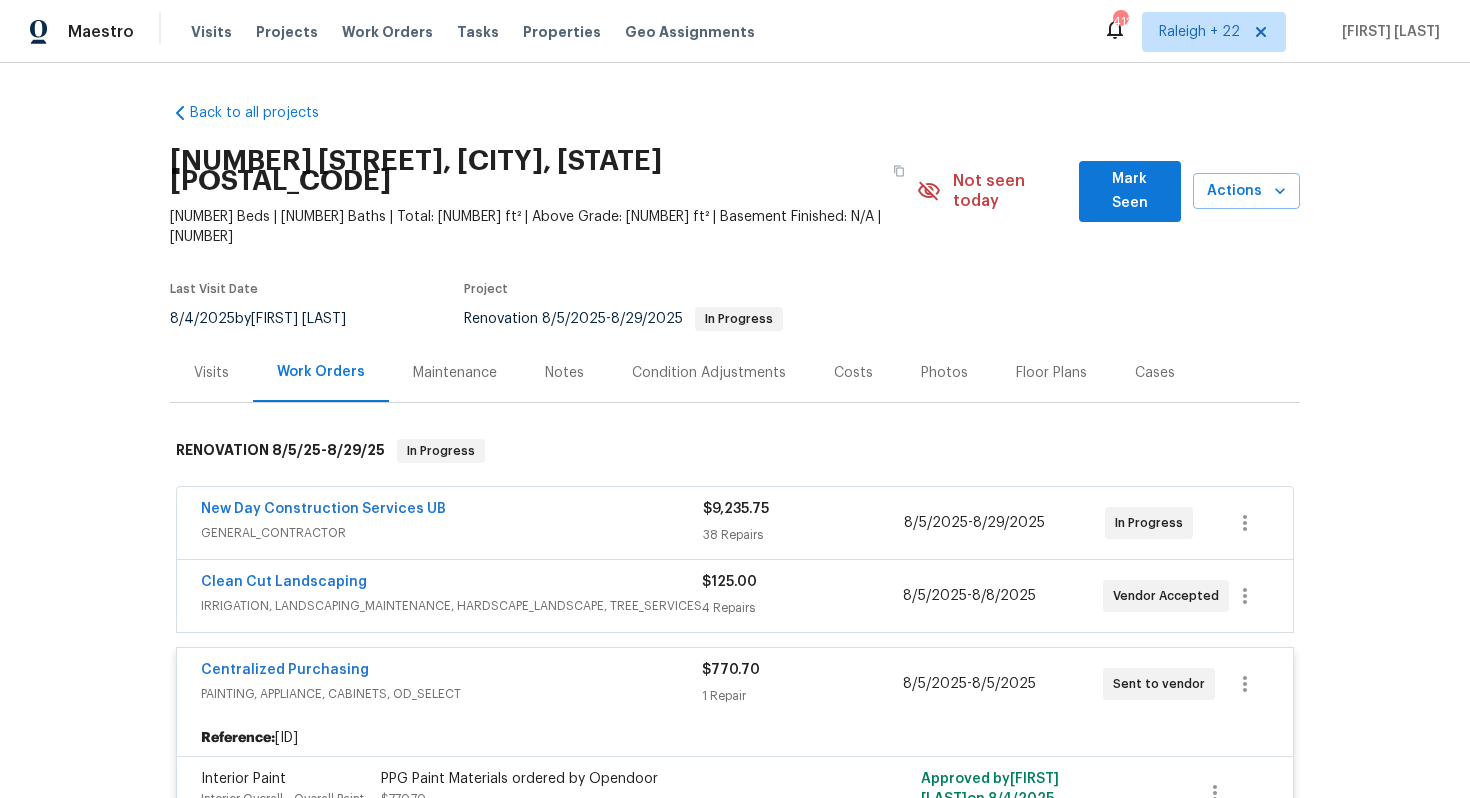 click on "Clean Cut Landscaping" at bounding box center (451, 584) 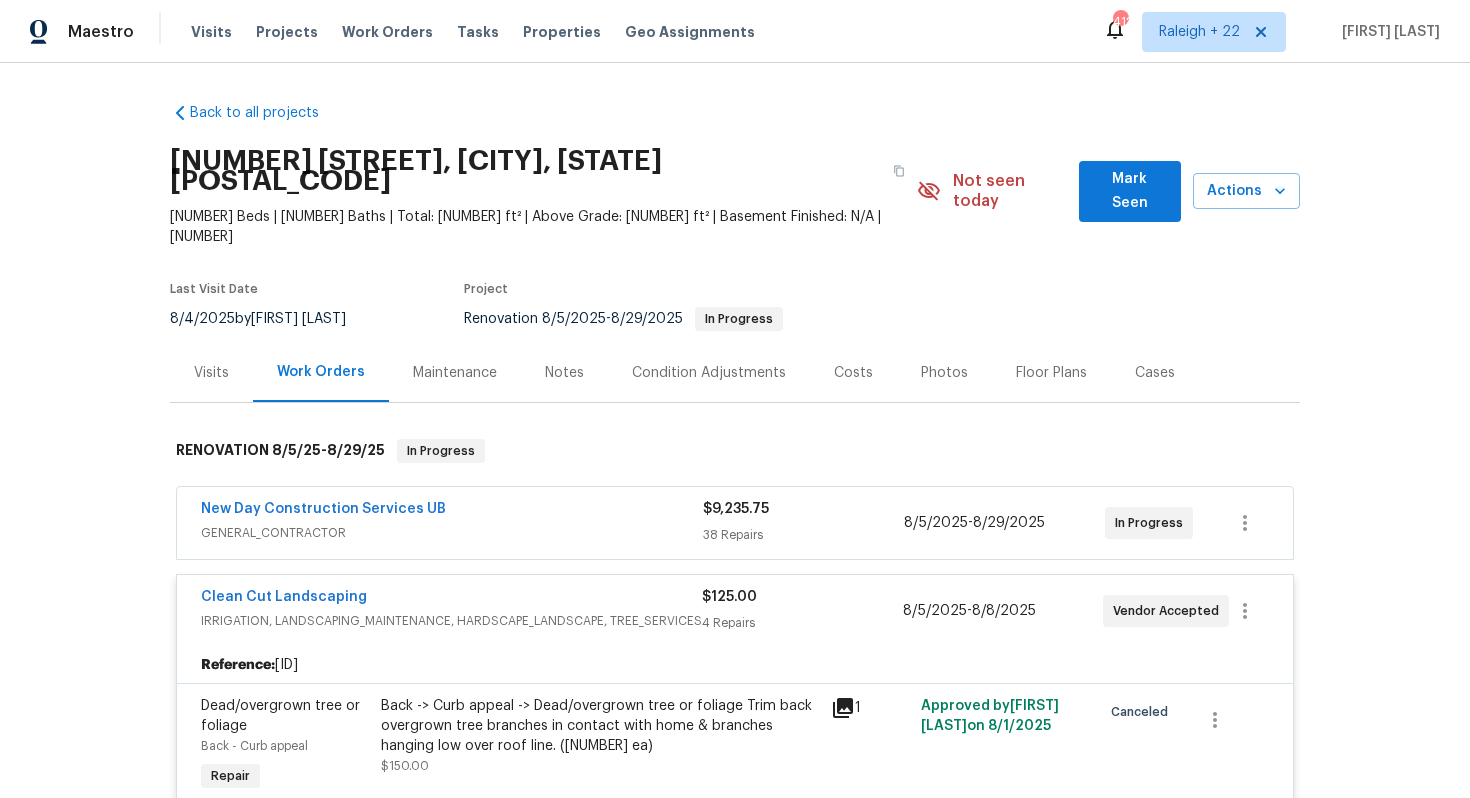 click on "New Day Construction Services UB" at bounding box center [452, 511] 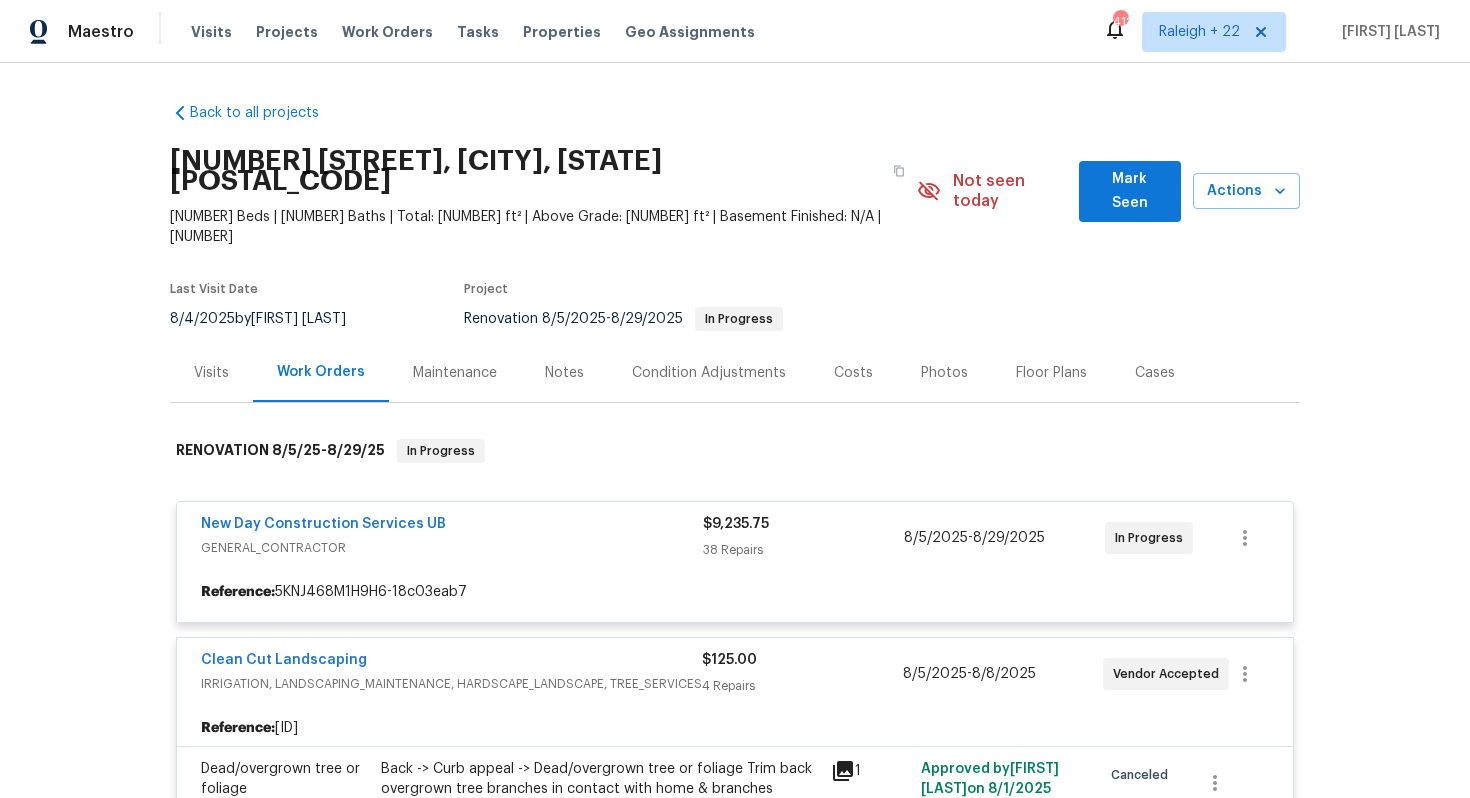 click at bounding box center (735, 1230) 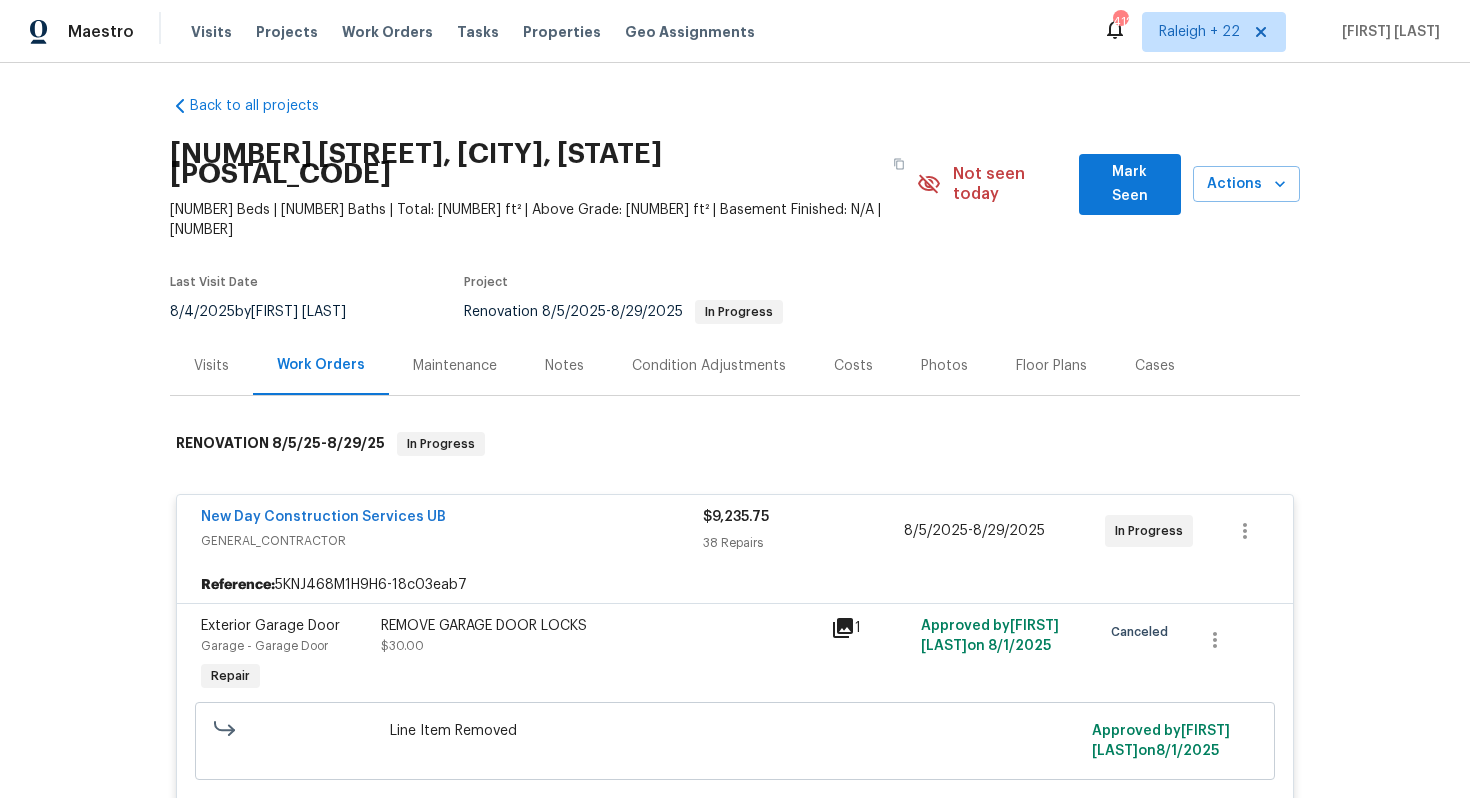 scroll, scrollTop: 0, scrollLeft: 0, axis: both 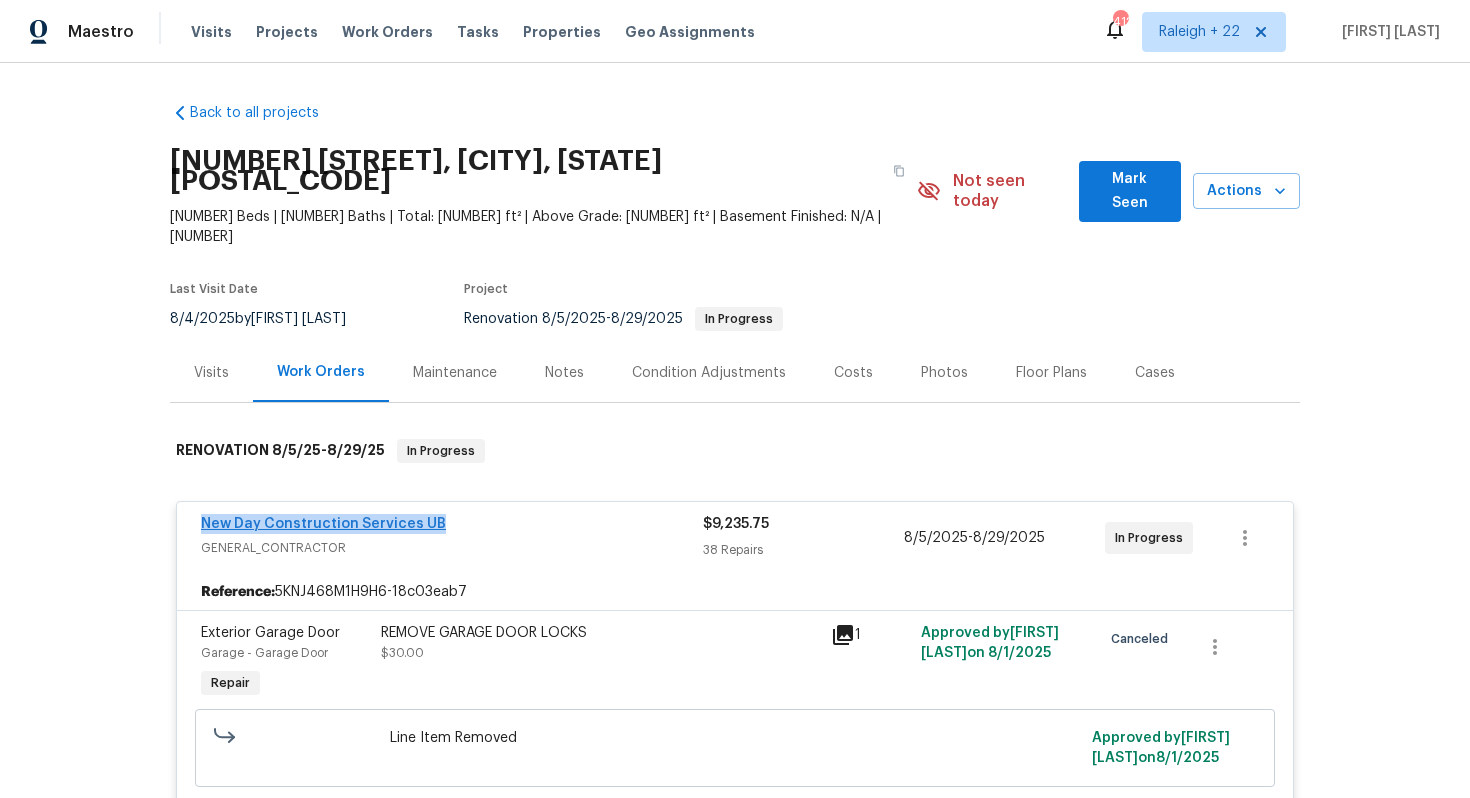 drag, startPoint x: 467, startPoint y: 482, endPoint x: 202, endPoint y: 484, distance: 265.00754 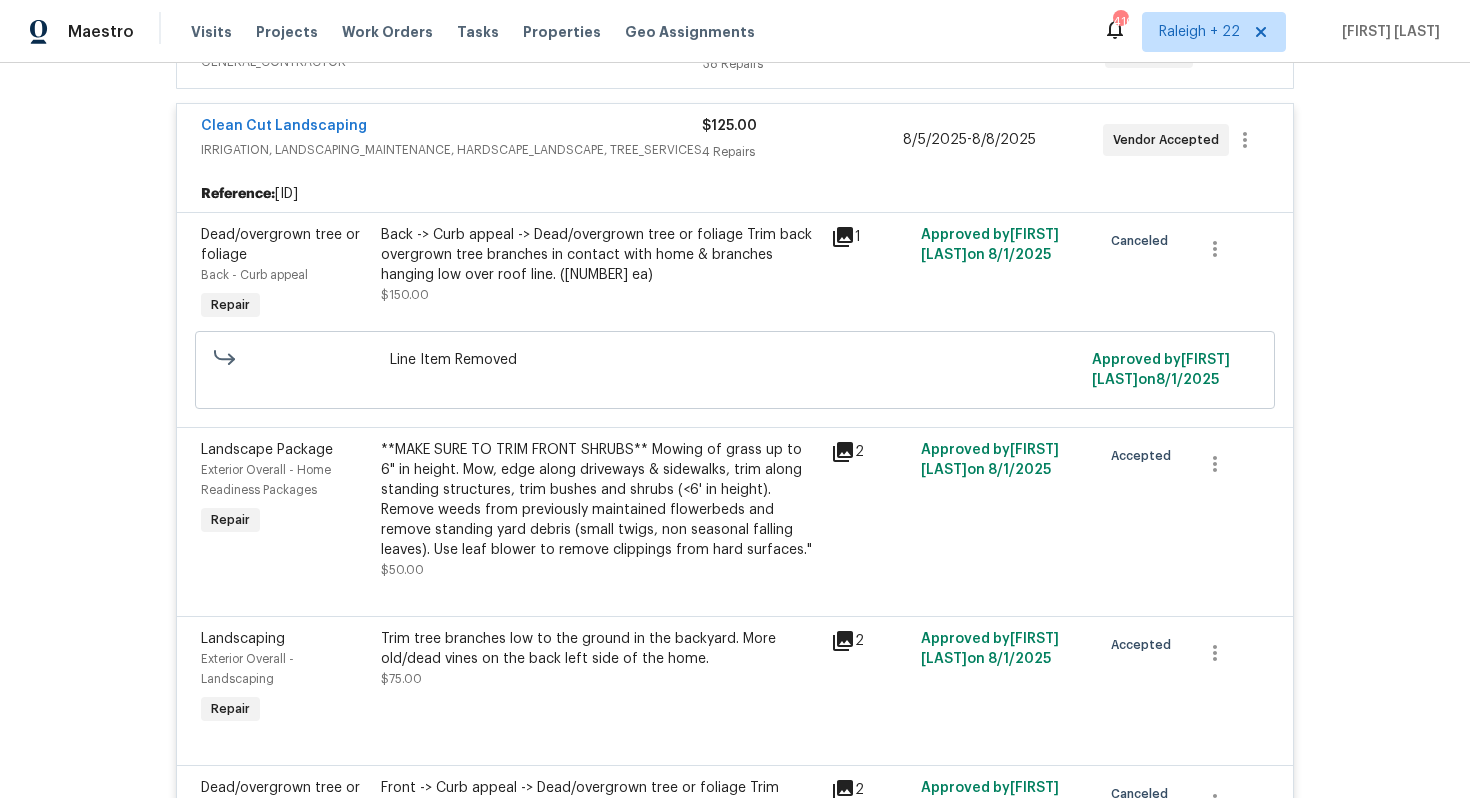 scroll, scrollTop: 0, scrollLeft: 0, axis: both 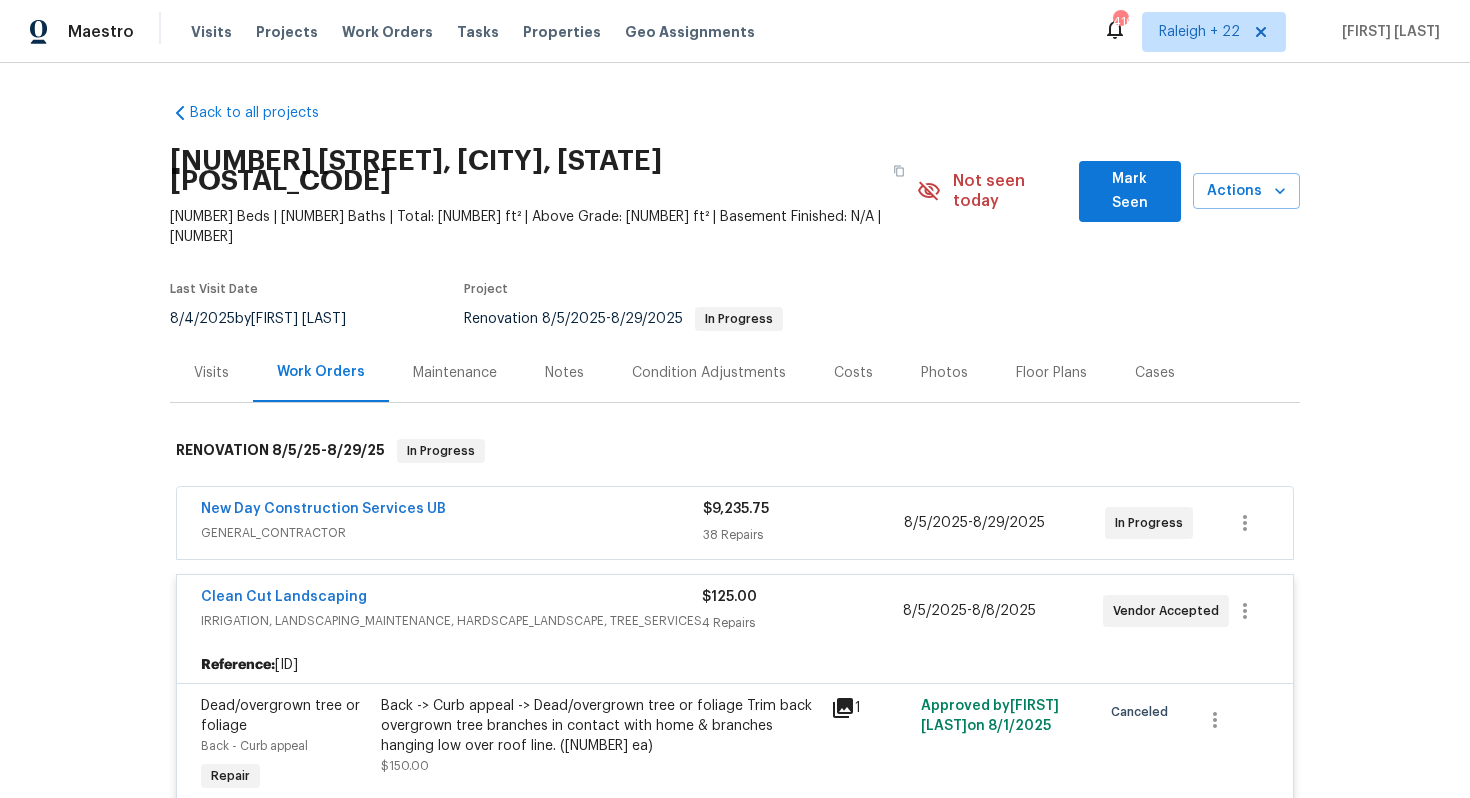 click on "Clean Cut Landscaping" at bounding box center (451, 599) 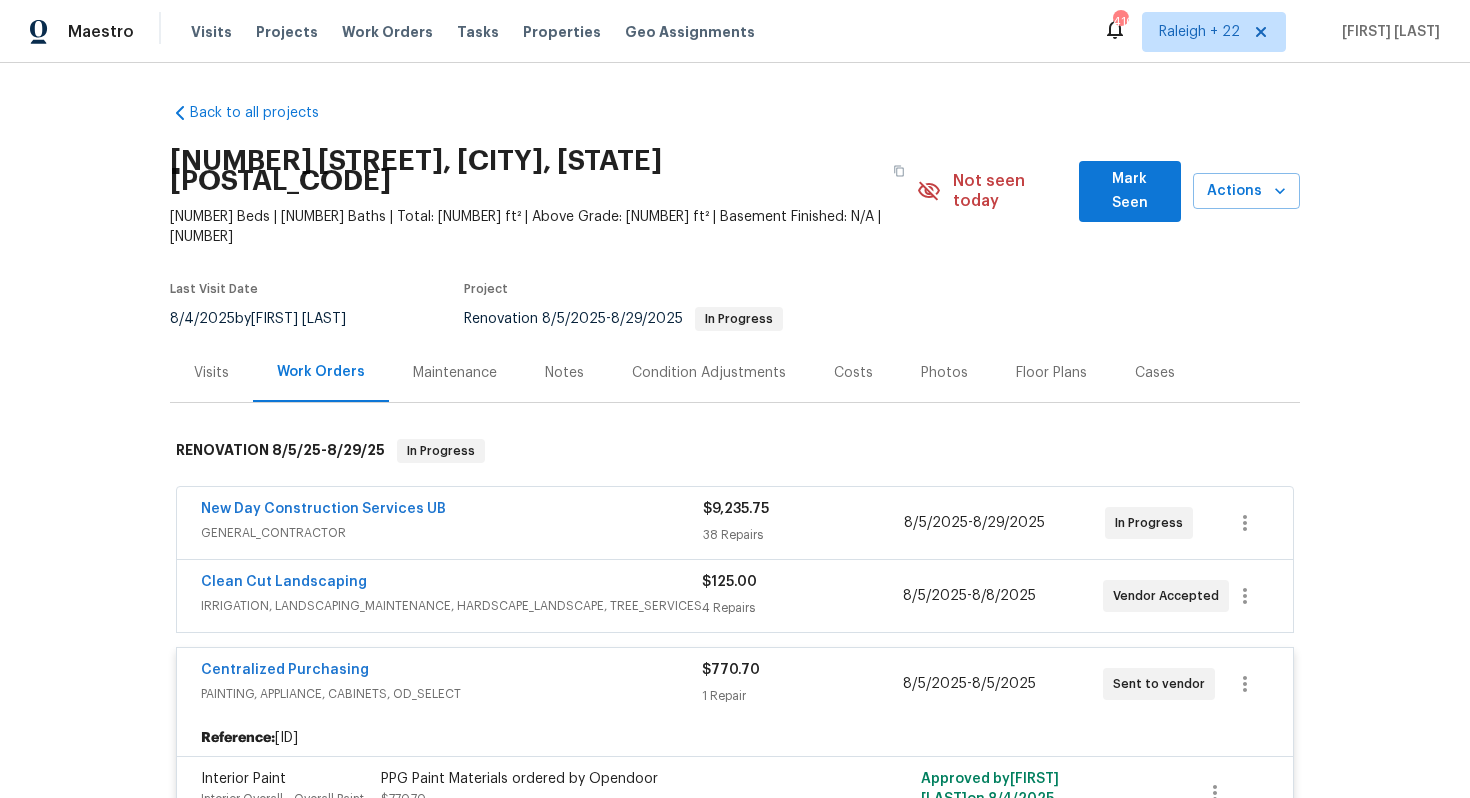 click on "New Day Construction Services UB" at bounding box center (452, 511) 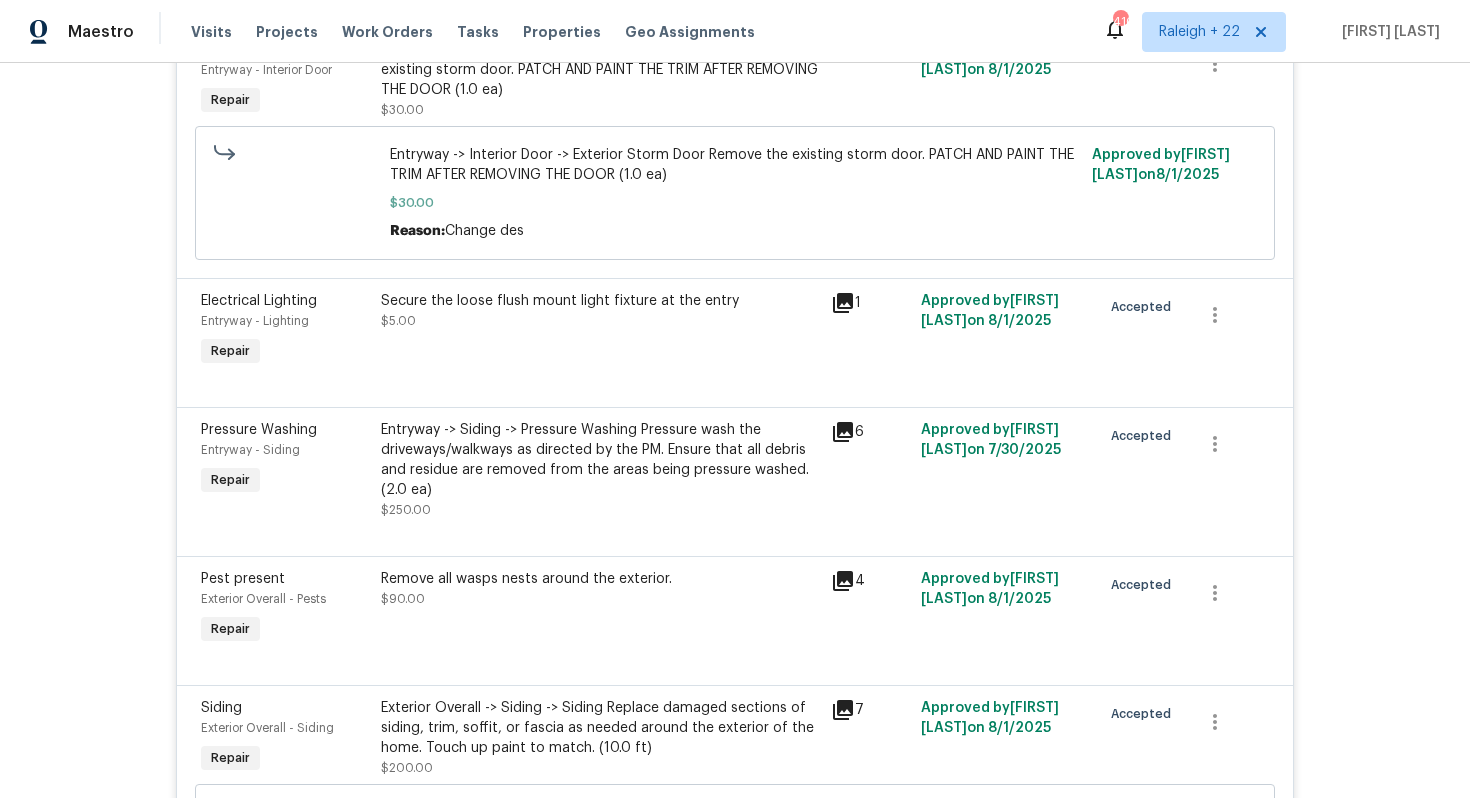 scroll, scrollTop: 2715, scrollLeft: 0, axis: vertical 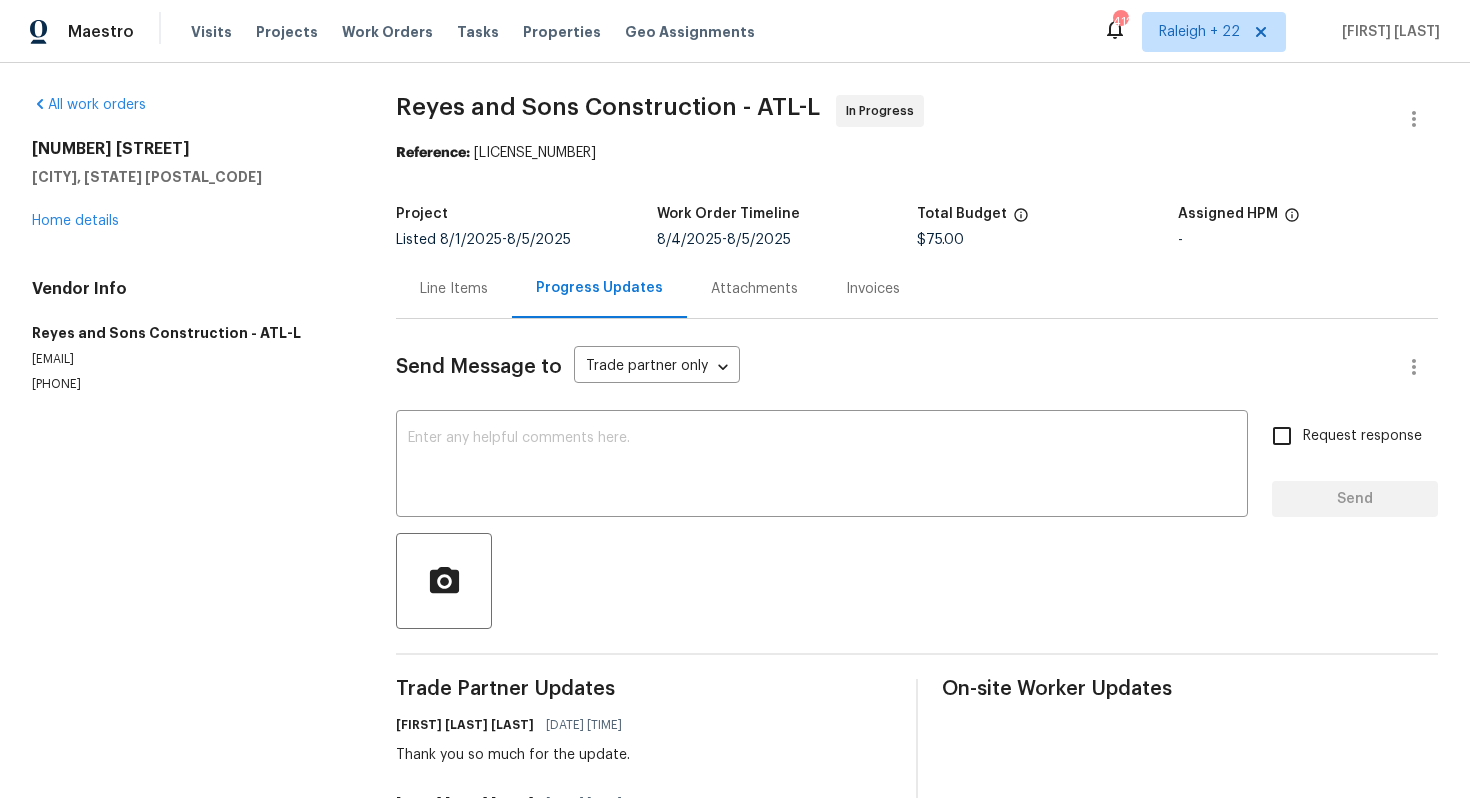 click on "Line Items" at bounding box center [454, 289] 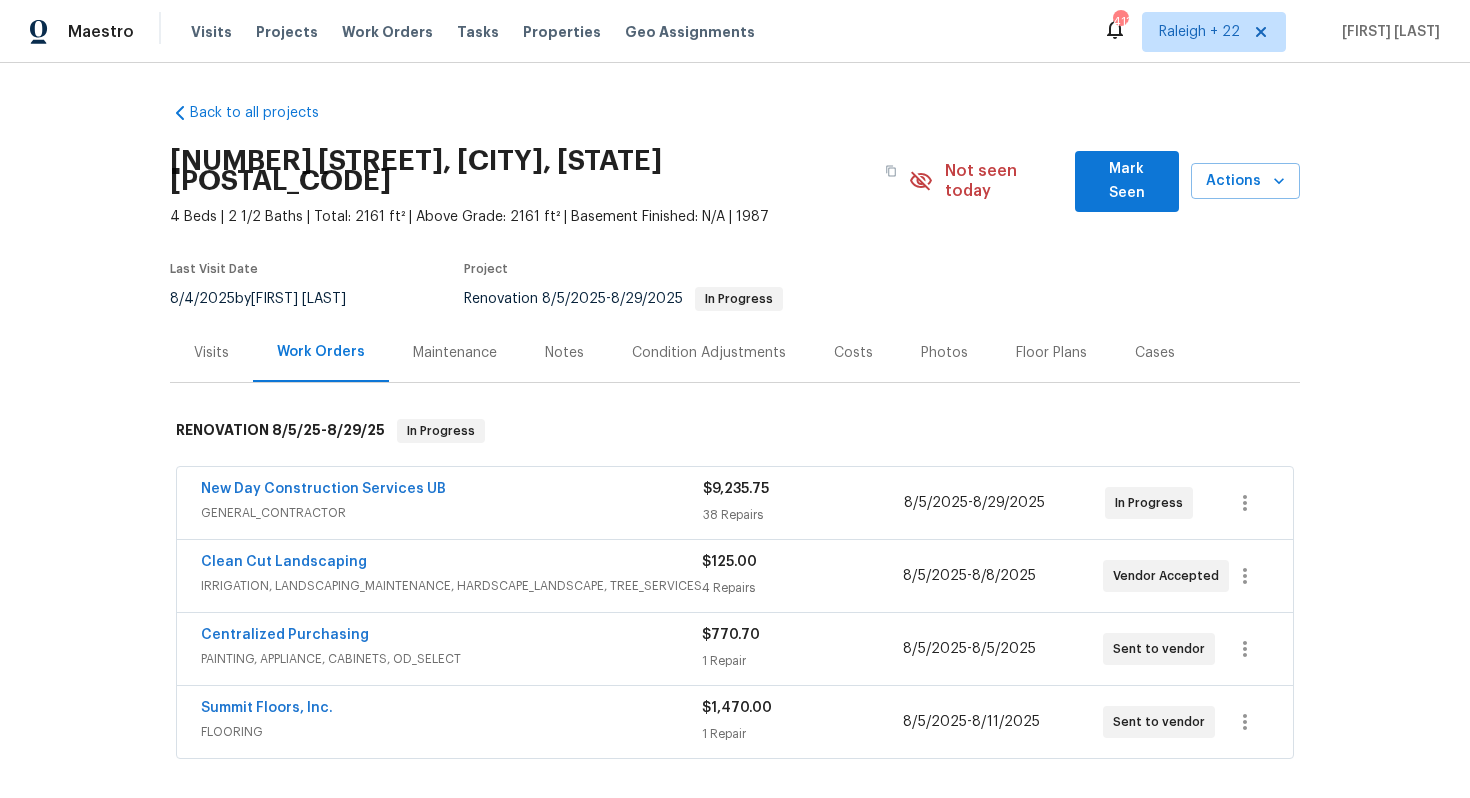 scroll, scrollTop: 0, scrollLeft: 0, axis: both 